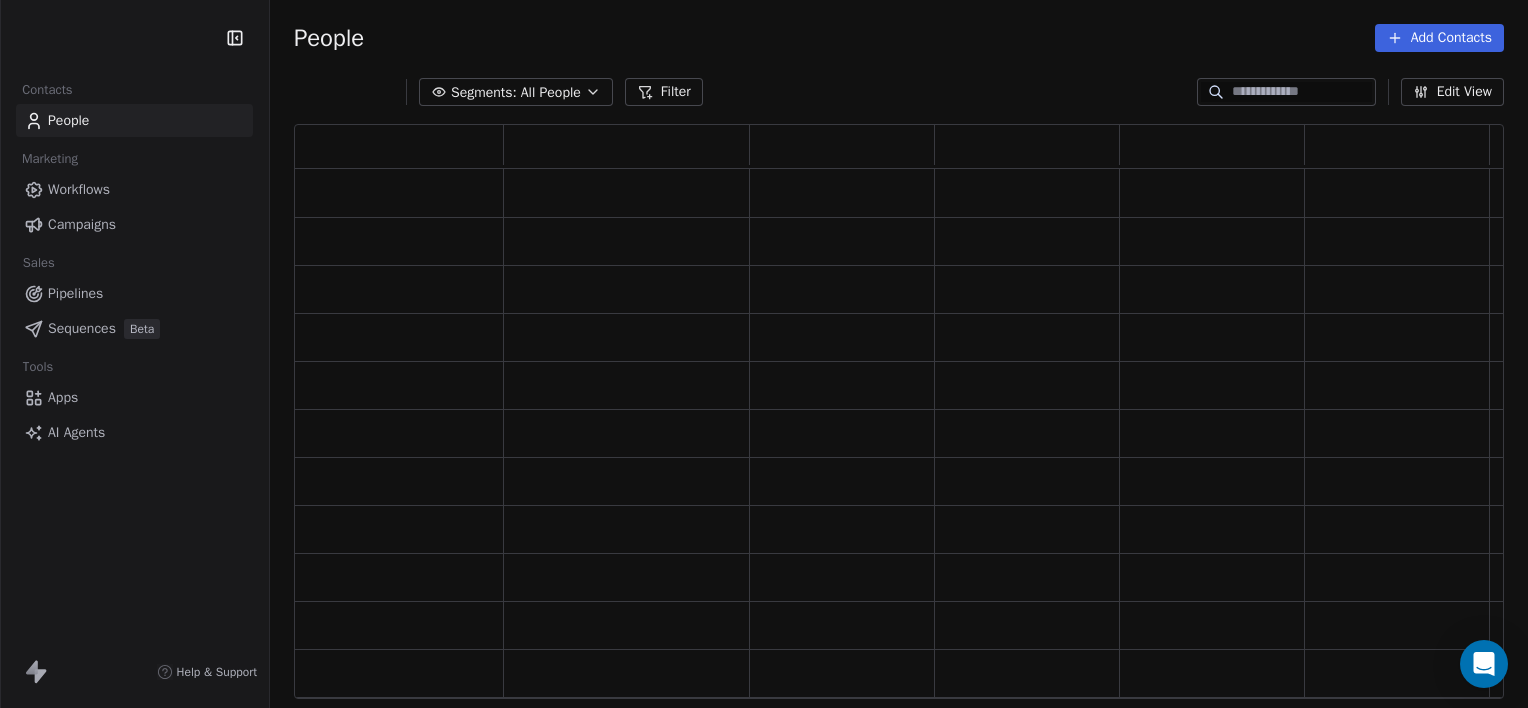 scroll, scrollTop: 0, scrollLeft: 0, axis: both 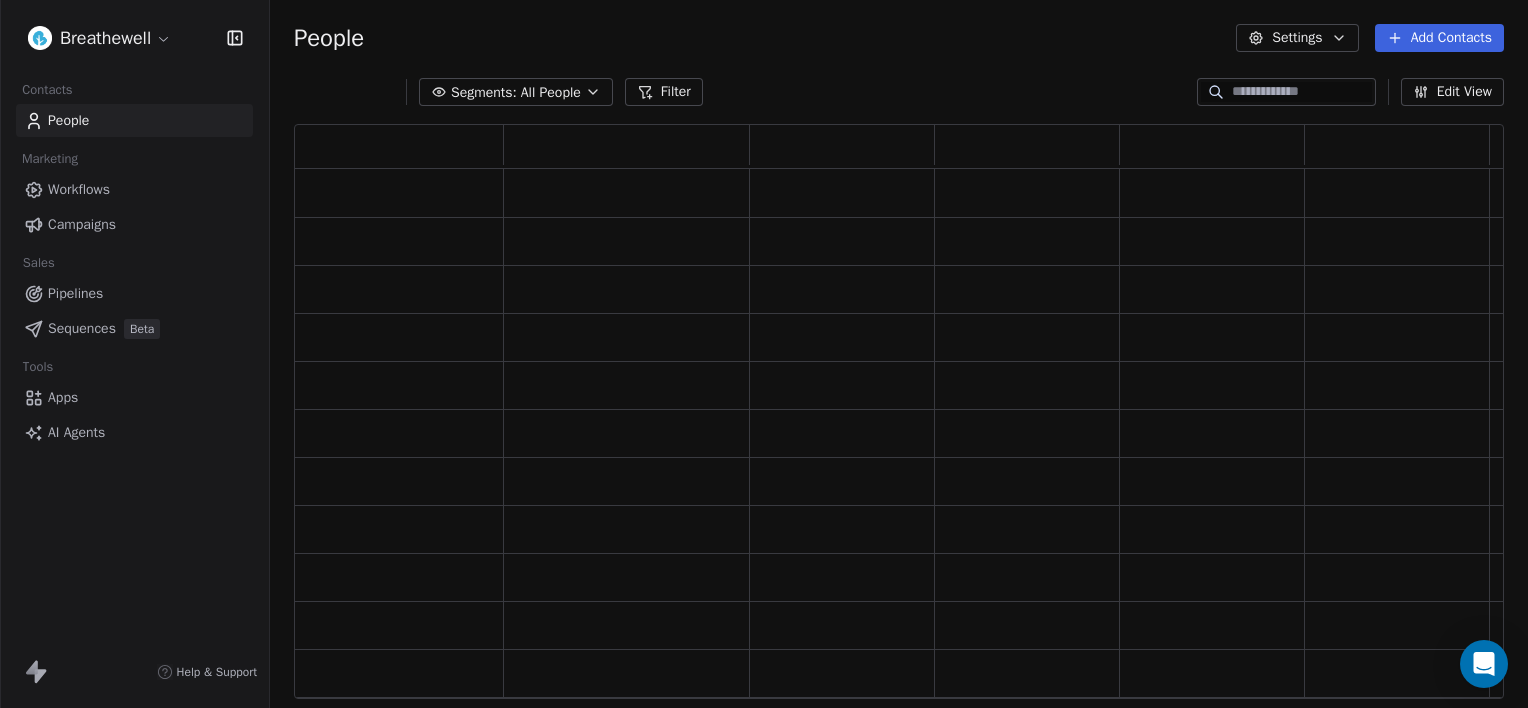 click on "Breathewell Contacts People Marketing Workflows Campaigns Sales Pipelines Sequences Beta Tools Apps AI Agents Help & Support People Settings  Add Contacts Segments: All People Filter  Edit View Tag Add to Sequence Export" at bounding box center (764, 367) 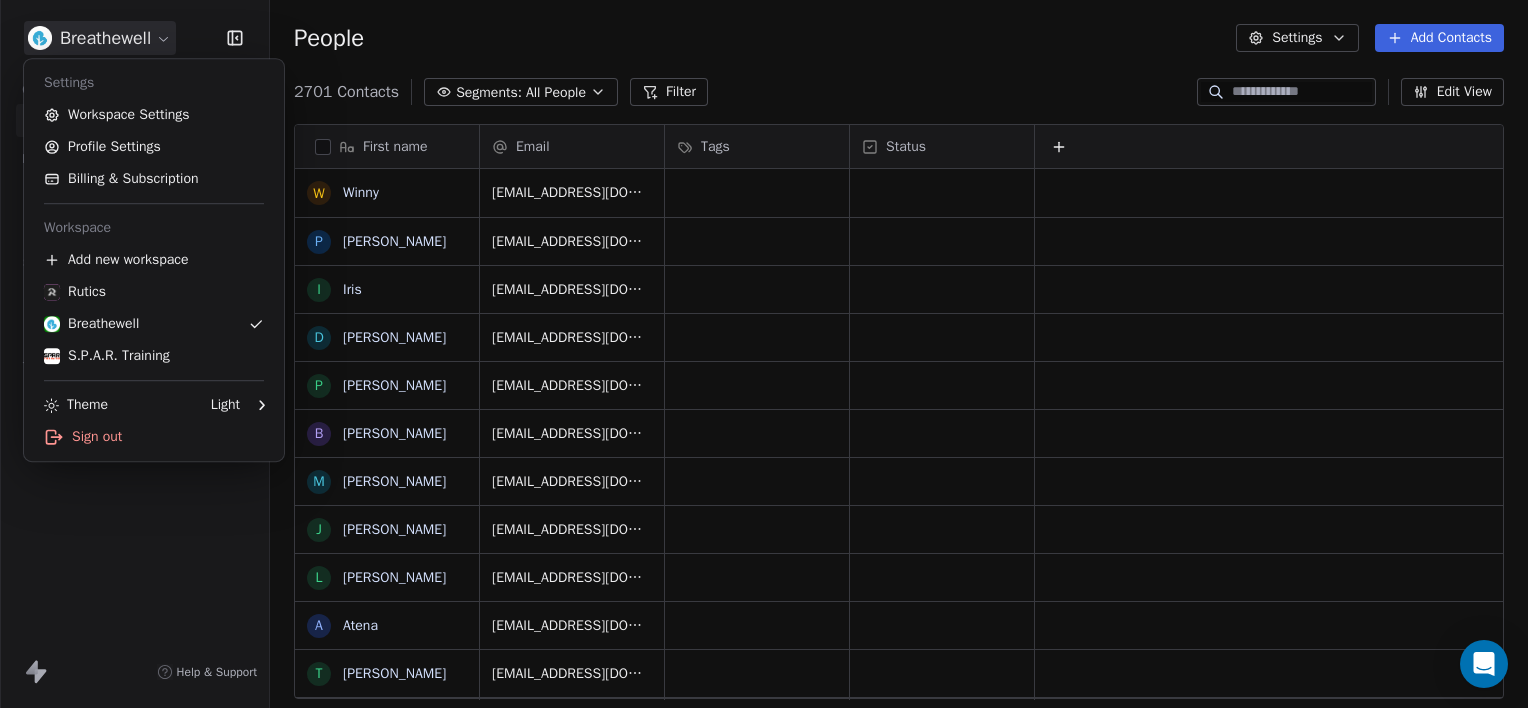 scroll, scrollTop: 16, scrollLeft: 16, axis: both 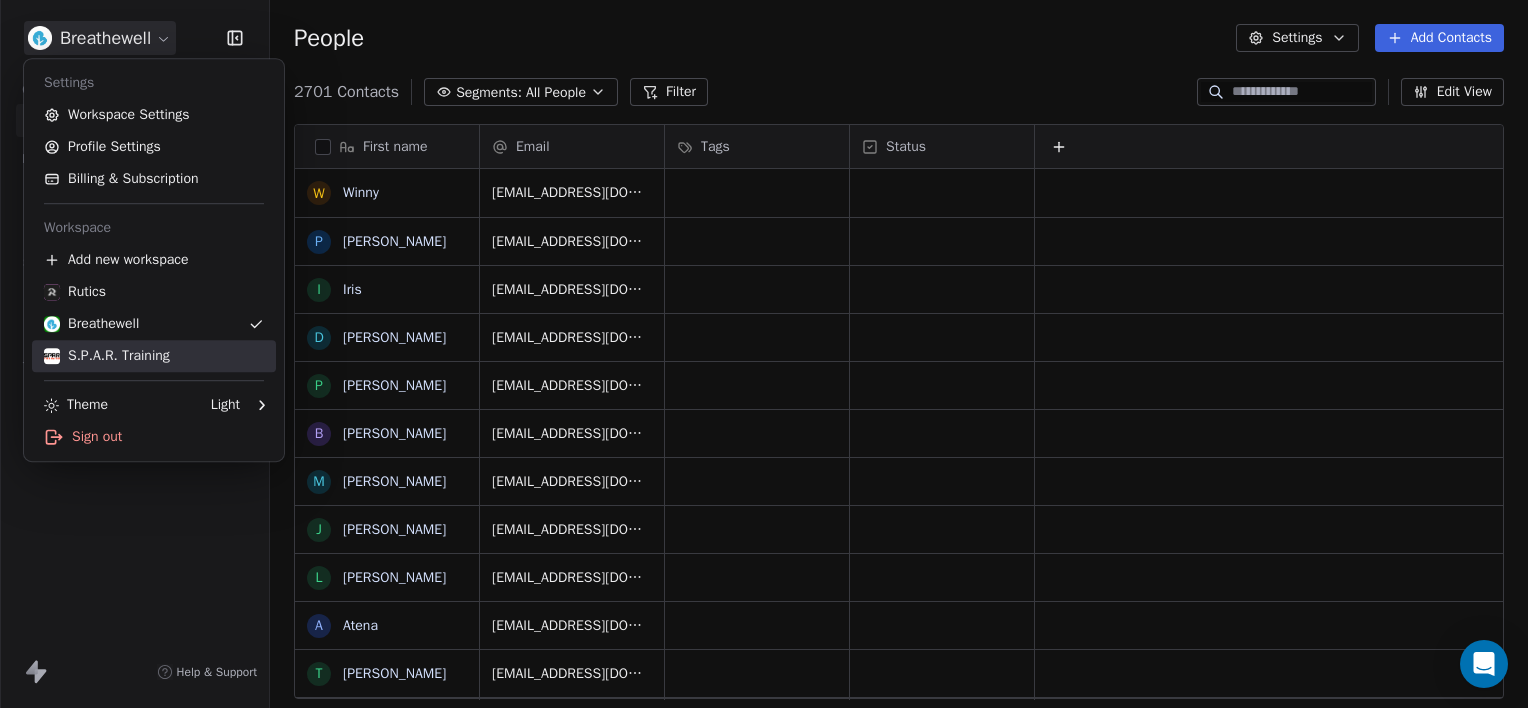 click on "S.P.A.R. Training" at bounding box center (107, 356) 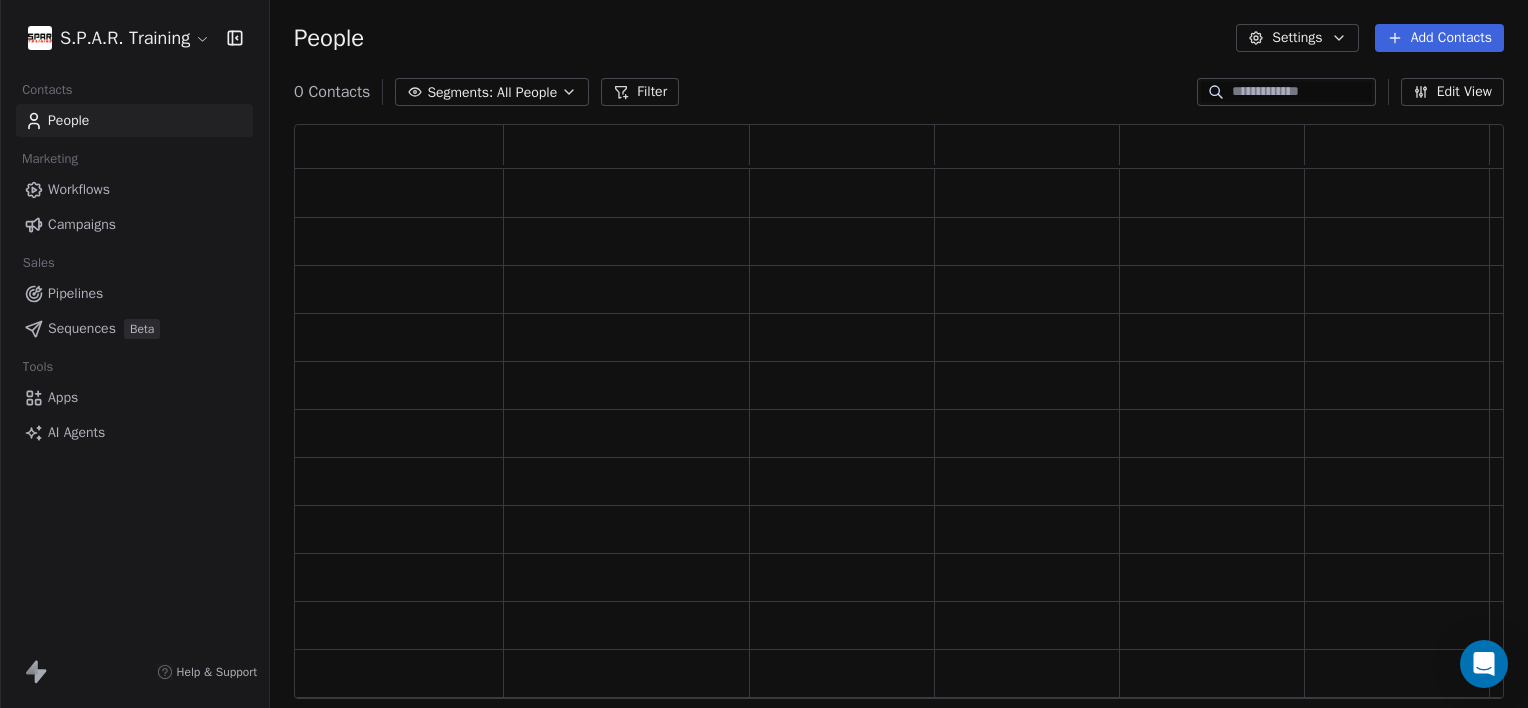 scroll, scrollTop: 16, scrollLeft: 16, axis: both 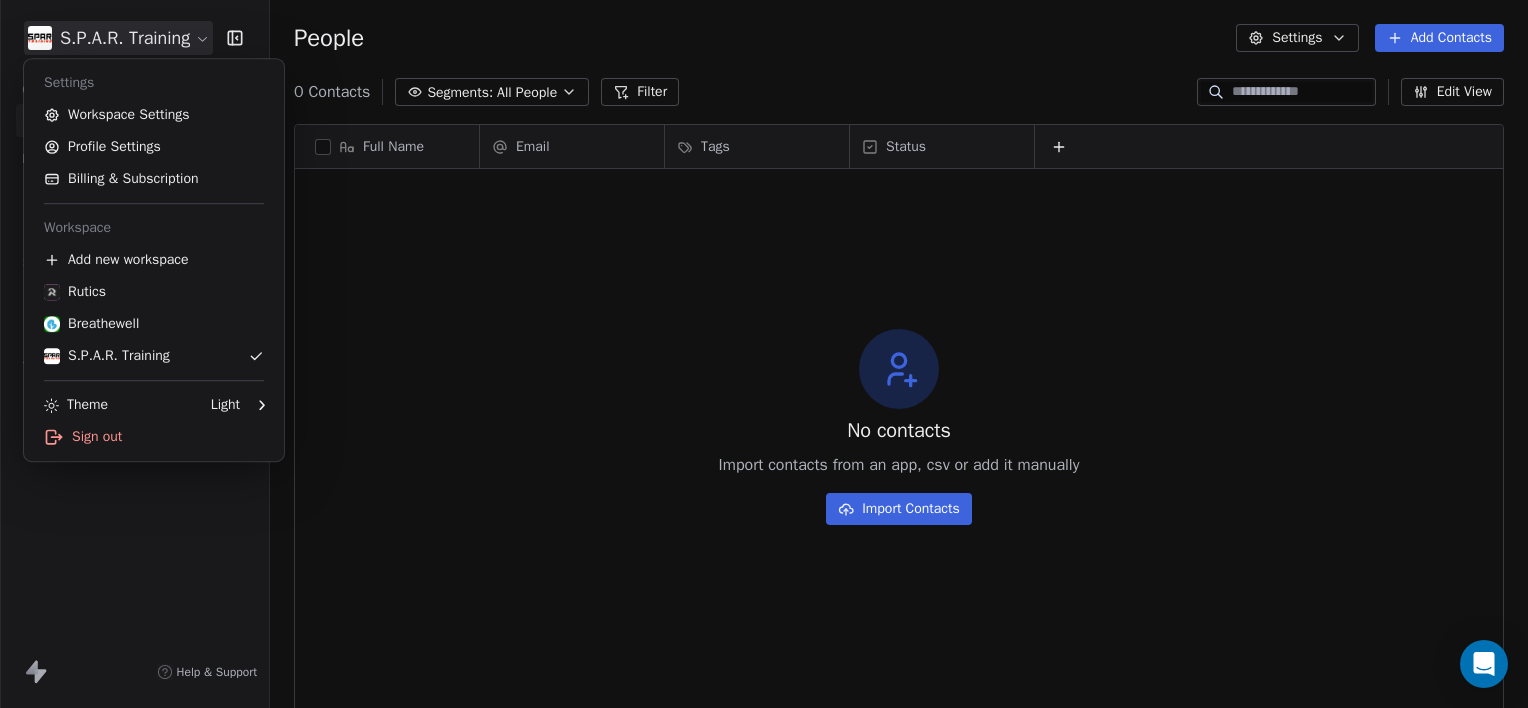 click on "S.P.A.R. Training Contacts People Marketing Workflows Campaigns Sales Pipelines Sequences Beta Tools Apps AI Agents Help & Support People Settings  Add Contacts 0 Contacts Segments: All People Filter  Edit View Tag Add to Sequence Export Full Name Email Tags Status
To pick up a draggable item, press the space bar.
While dragging, use the arrow keys to move the item.
Press space again to drop the item in its new position, or press escape to cancel.
No contacts Import contacts from an app, csv or add it manually   Import Contacts
Settings Workspace Settings Profile Settings Billing & Subscription   Workspace Add new workspace Rutics Breathewell S.P.A.R. Training Theme Light Sign out" at bounding box center (764, 367) 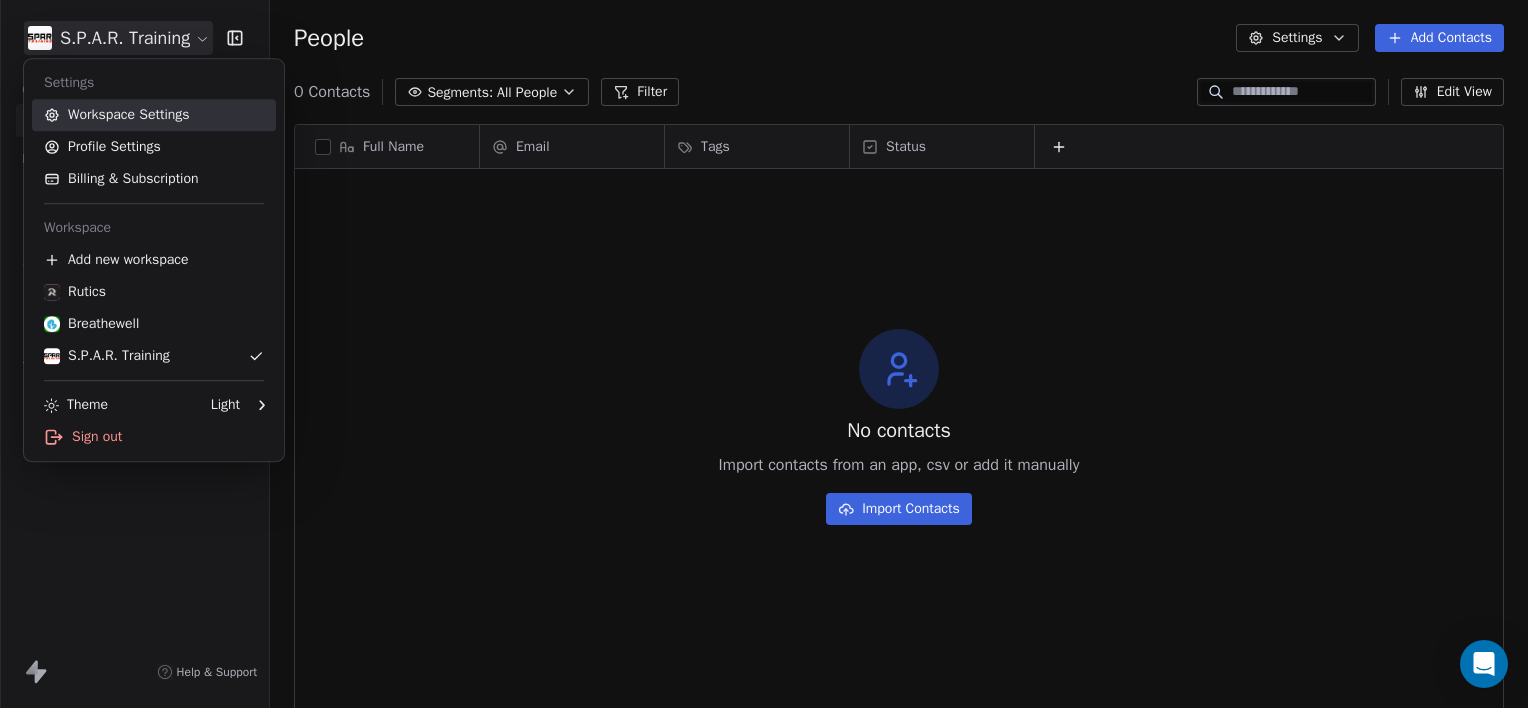 click on "Workspace Settings" at bounding box center (154, 115) 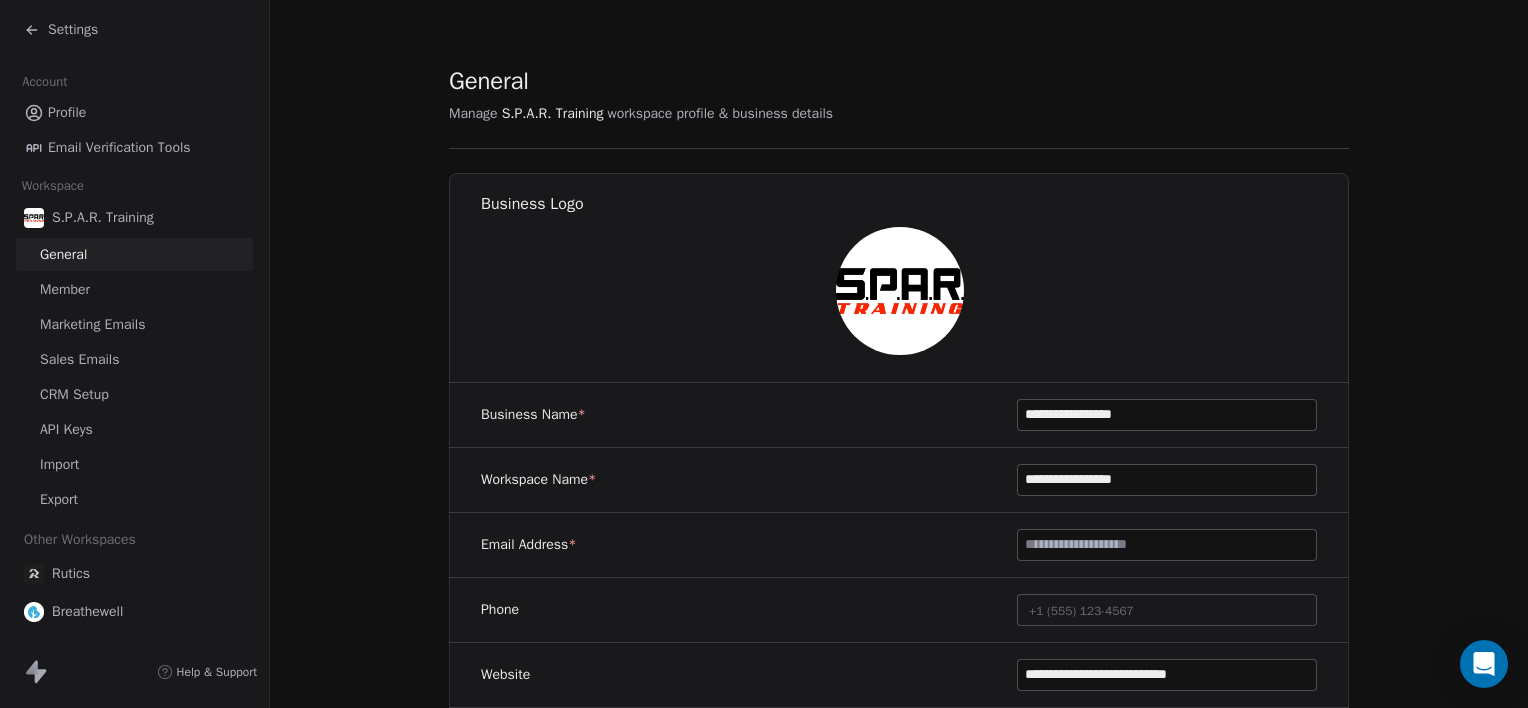 click on "Member" at bounding box center [134, 289] 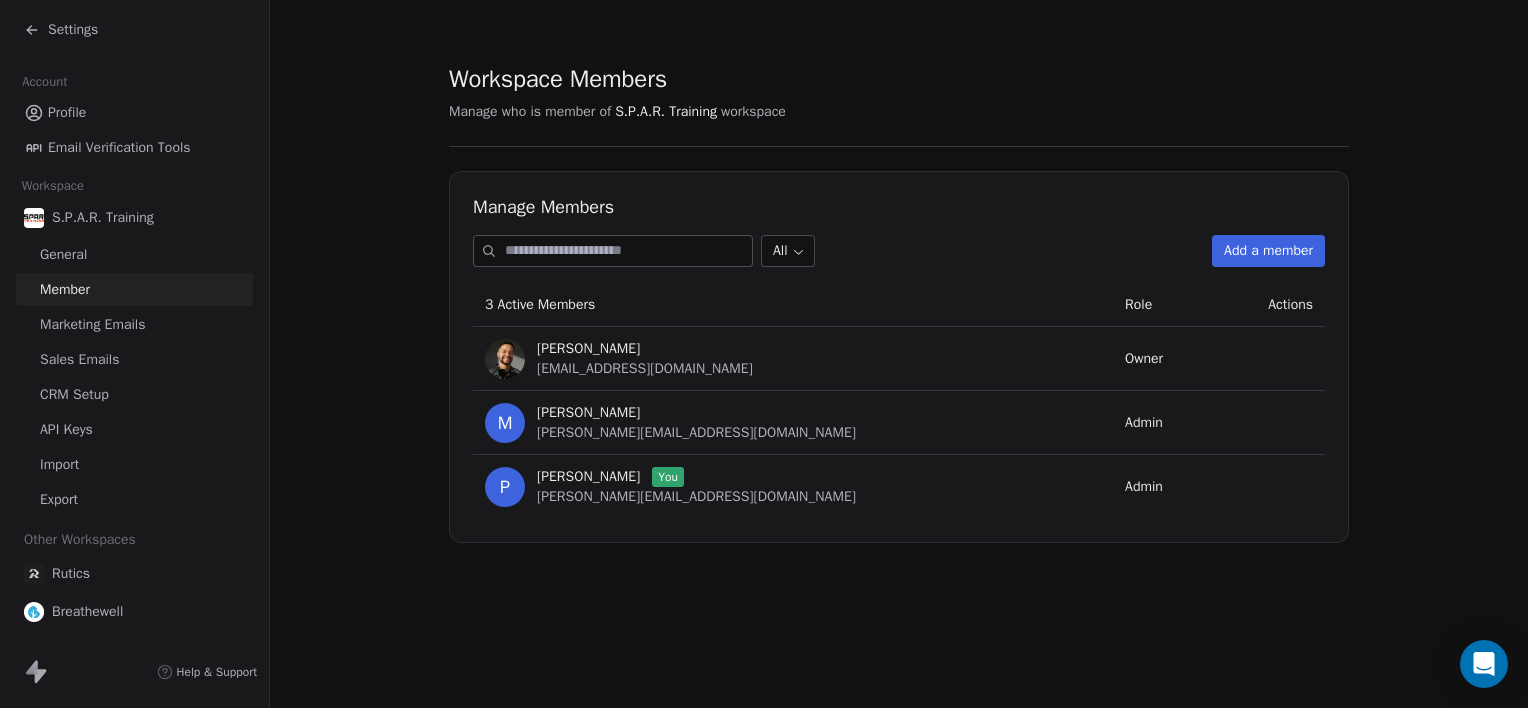 click on "Marketing Emails" at bounding box center (92, 324) 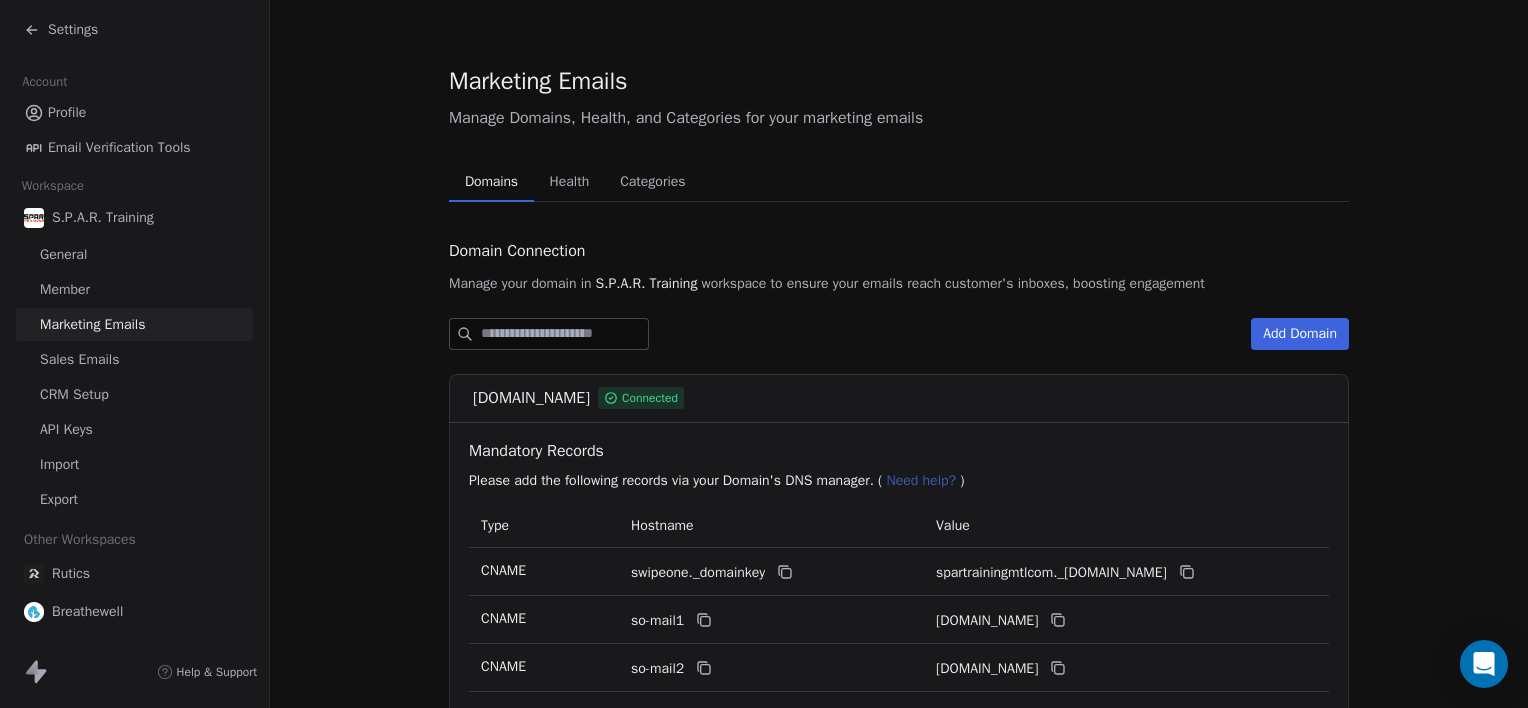 click on "Marketing Emails" at bounding box center [134, 324] 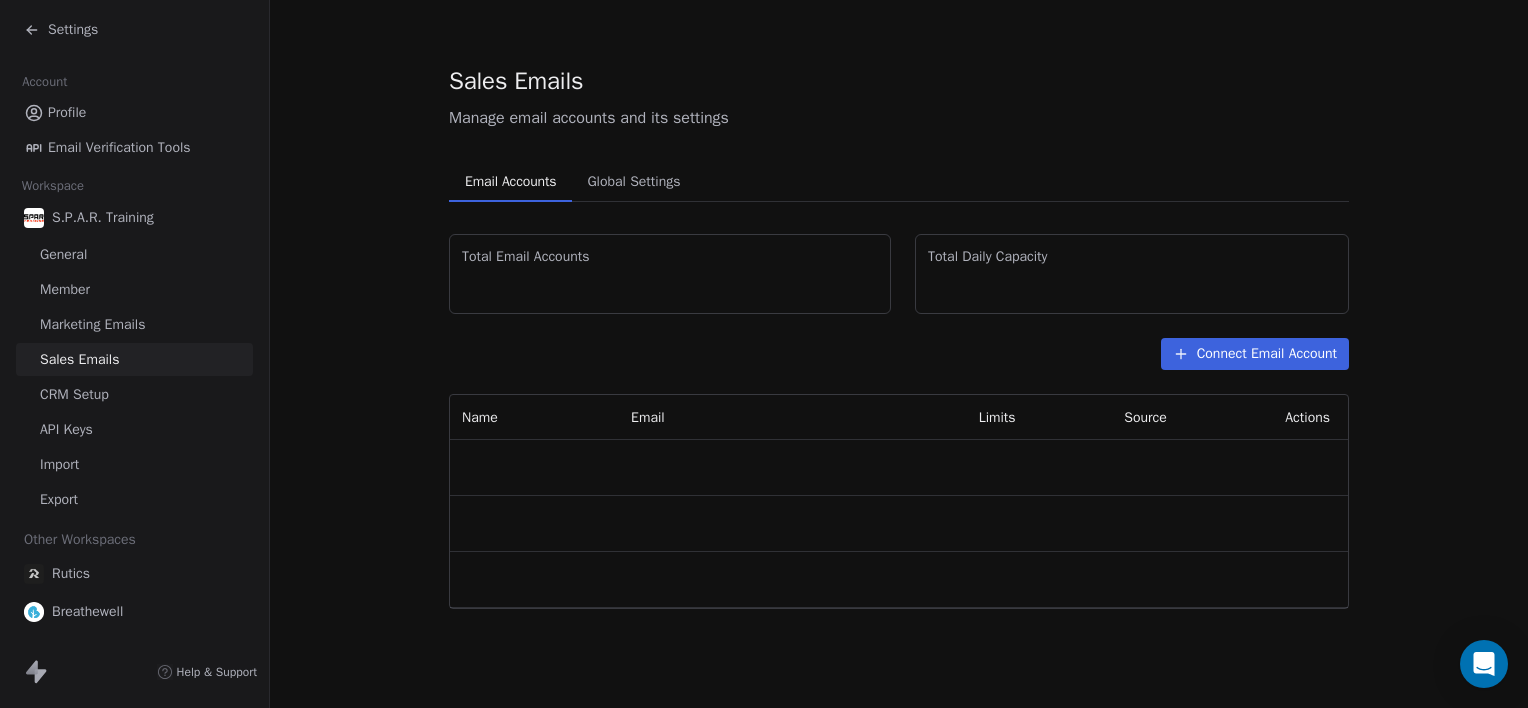 click on "Sales Emails" at bounding box center [79, 359] 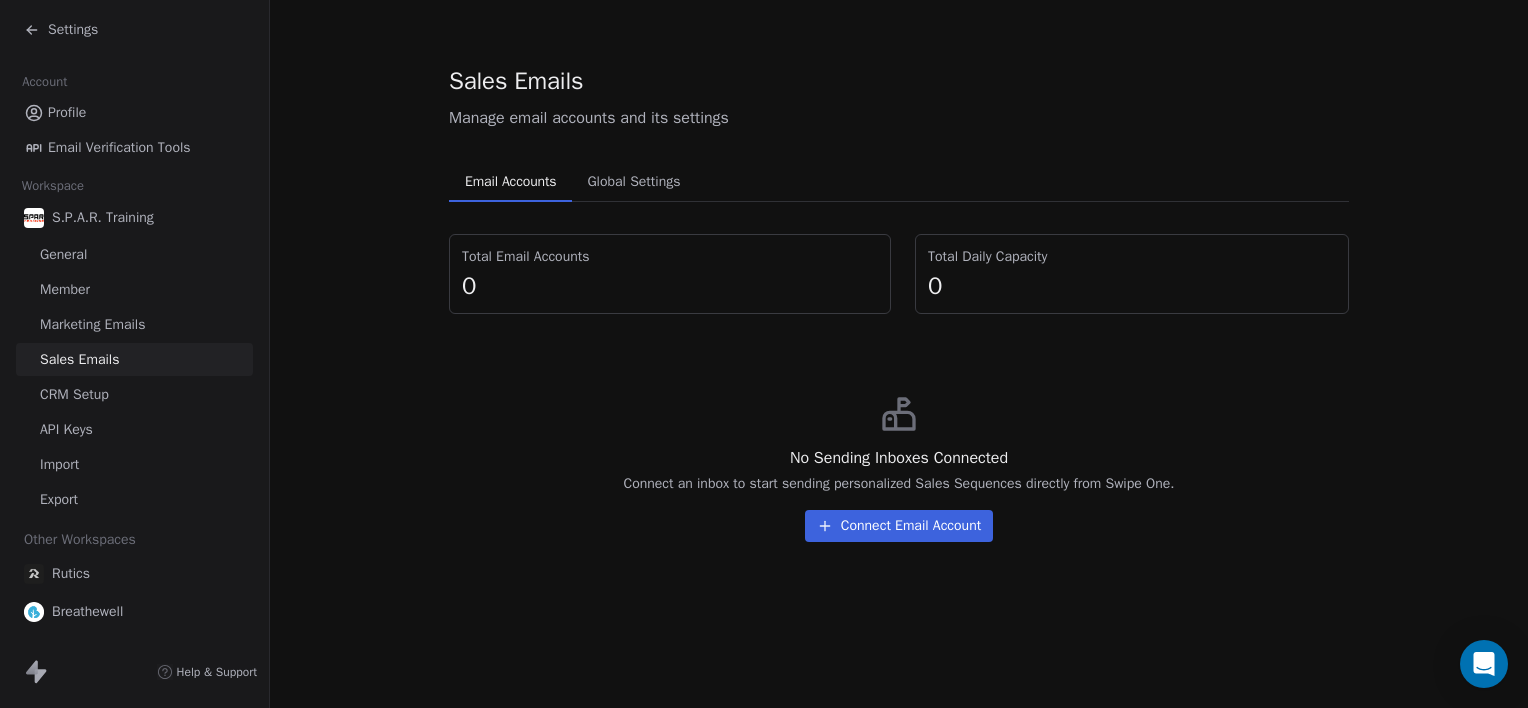 click on "CRM Setup" at bounding box center [74, 394] 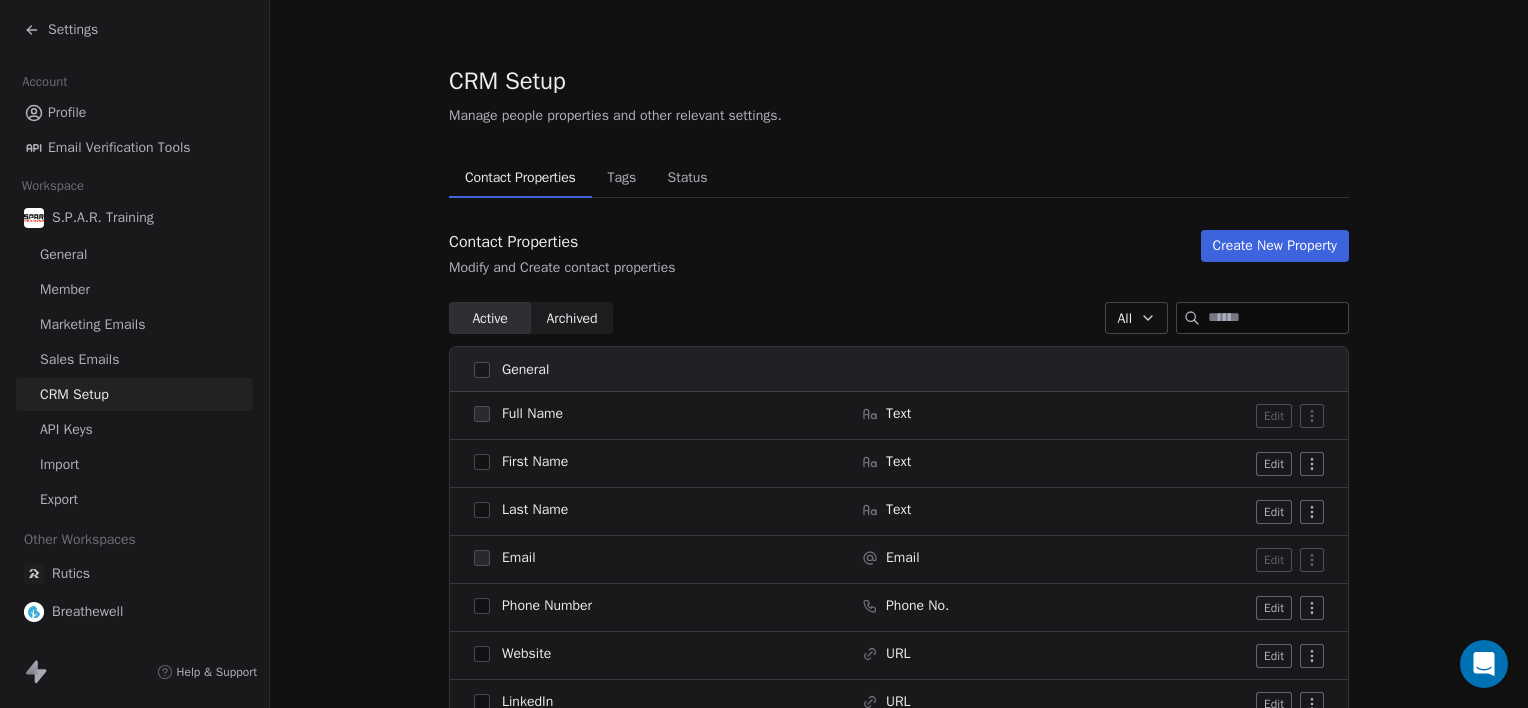 click on "API Keys" at bounding box center (66, 429) 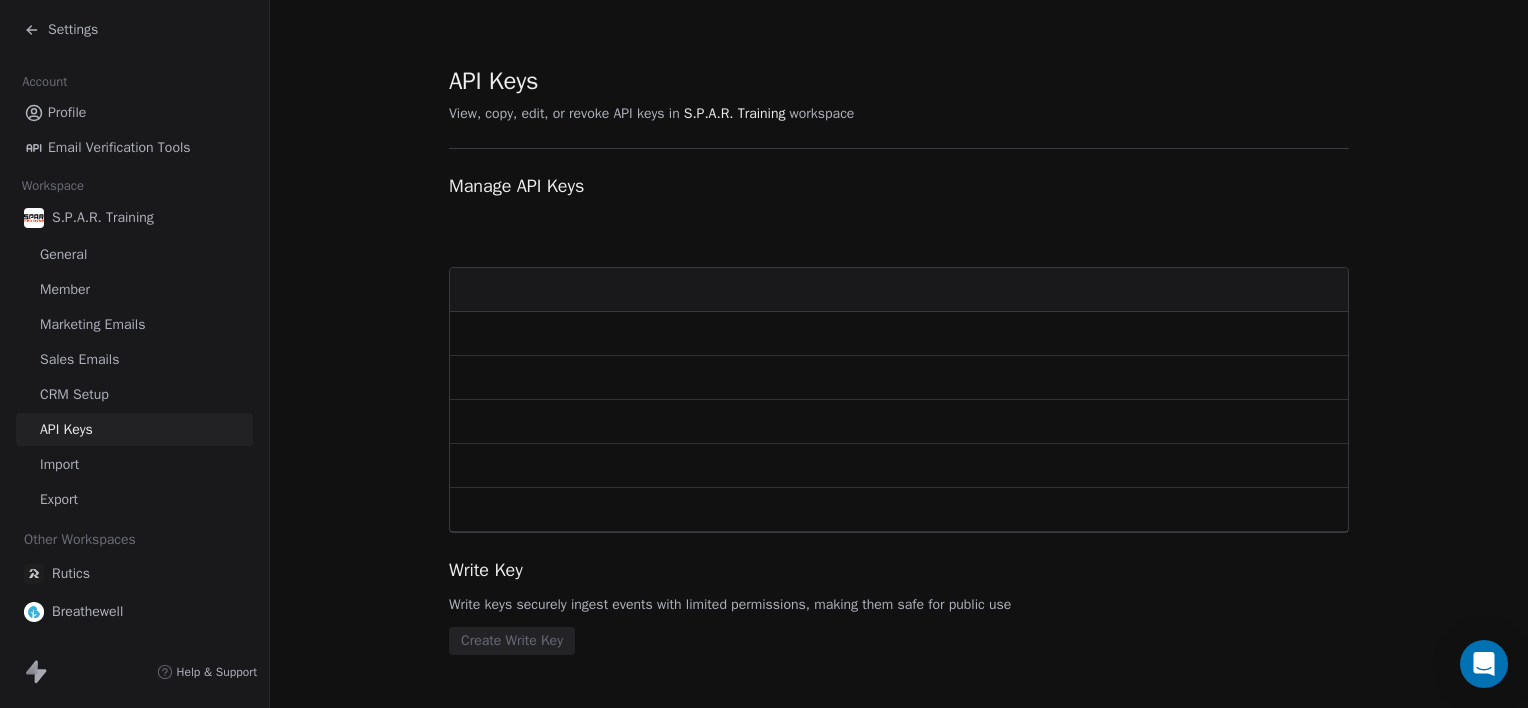 click on "API Keys" at bounding box center [66, 429] 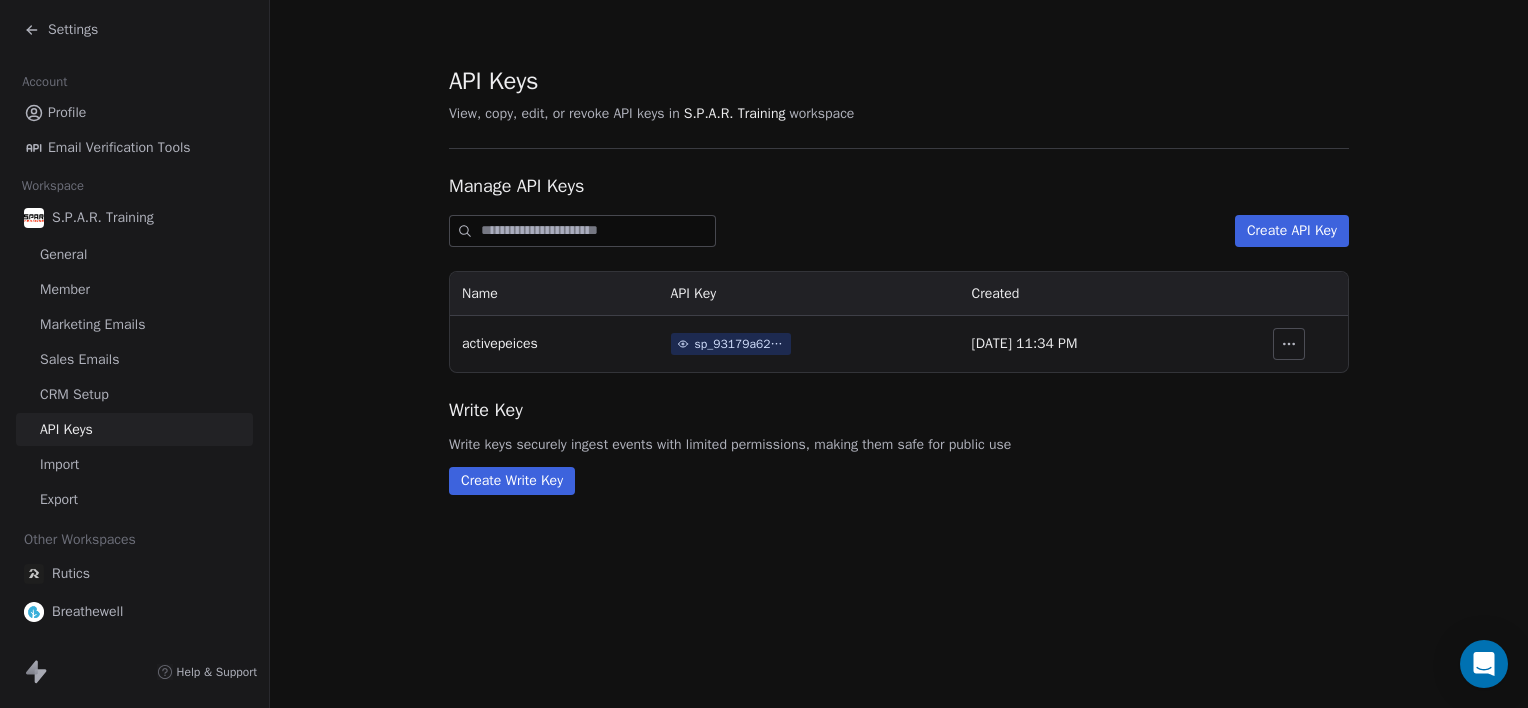 click on "sp_93179a626b6b415481b6e9cebd7a8100" at bounding box center (740, 344) 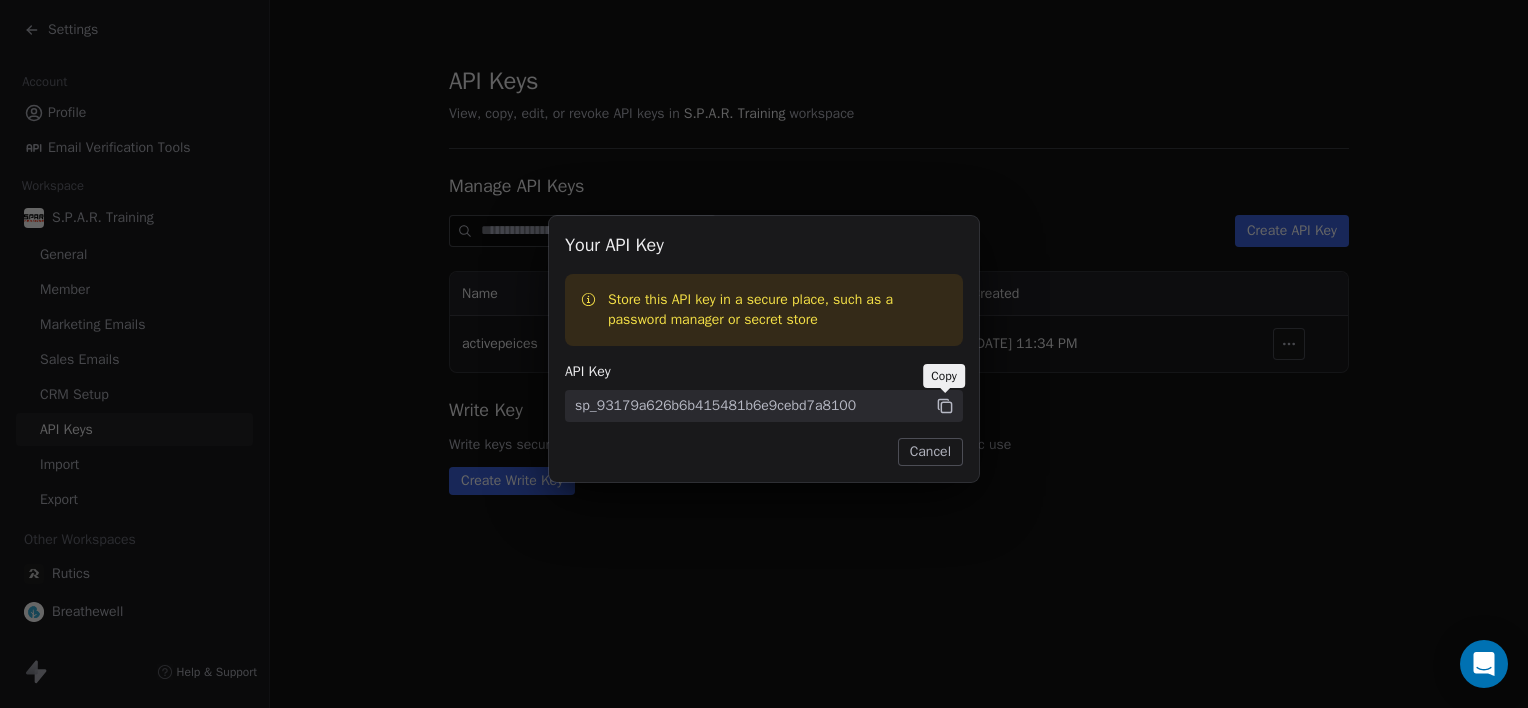 click 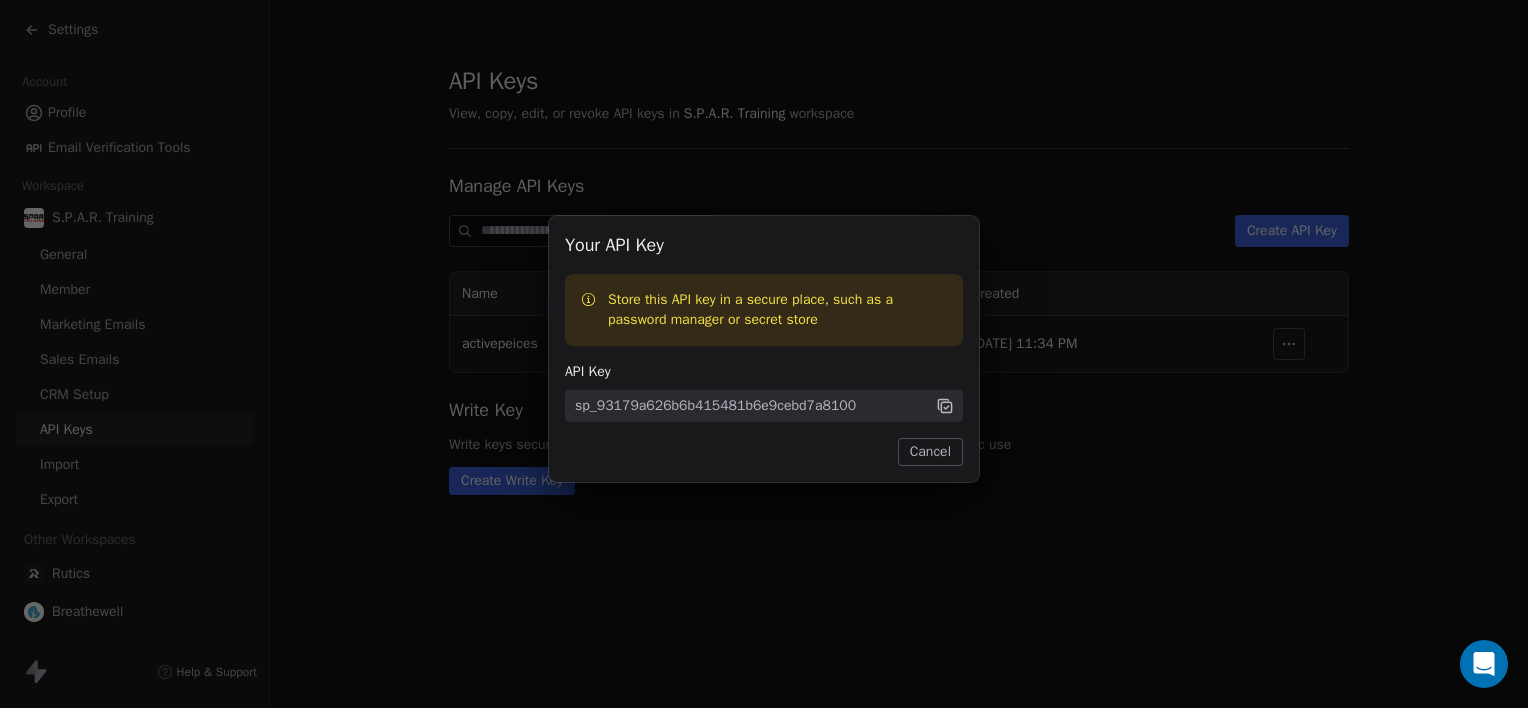 click 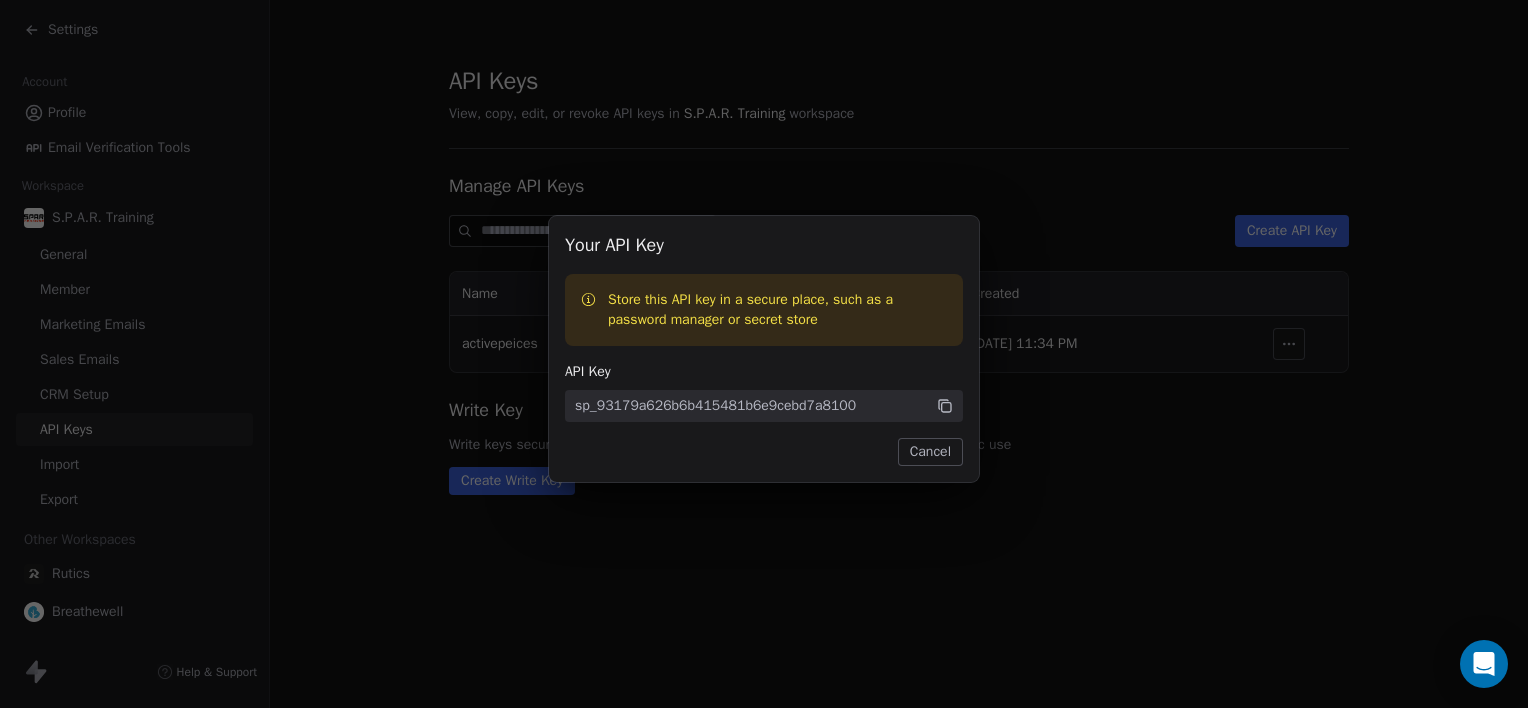 click on "Cancel" at bounding box center (930, 452) 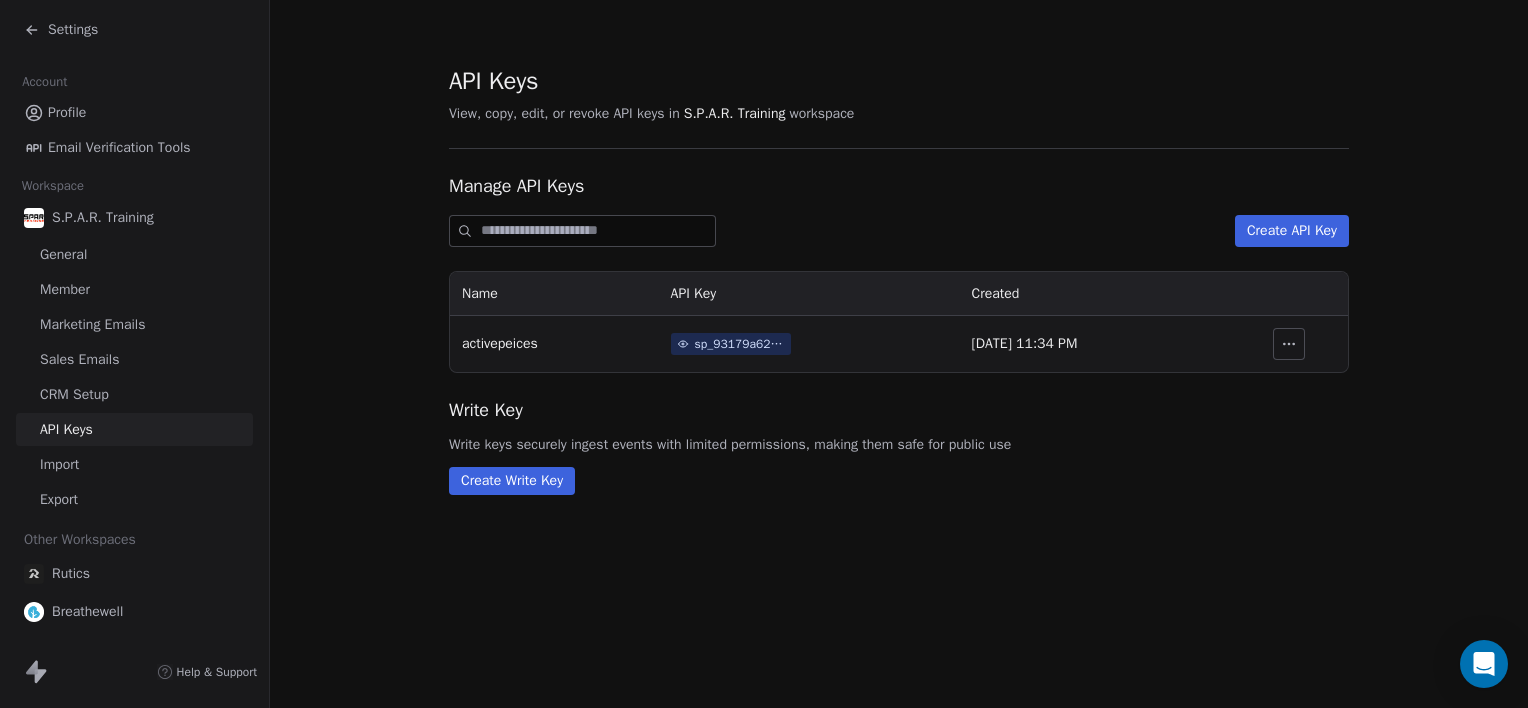 click on "API Keys View, copy, edit, or revoke API keys in  S.P.A.R. Training  workspace Manage API Keys Create API Key Name API Key Created activepeices sp_93179a626b6b415481b6e9cebd7a8100 Jun 22, 2025, 11:34 PM Write Key Write keys securely ingest events with limited permissions, making them safe for public use Create Write Key" at bounding box center (899, 279) 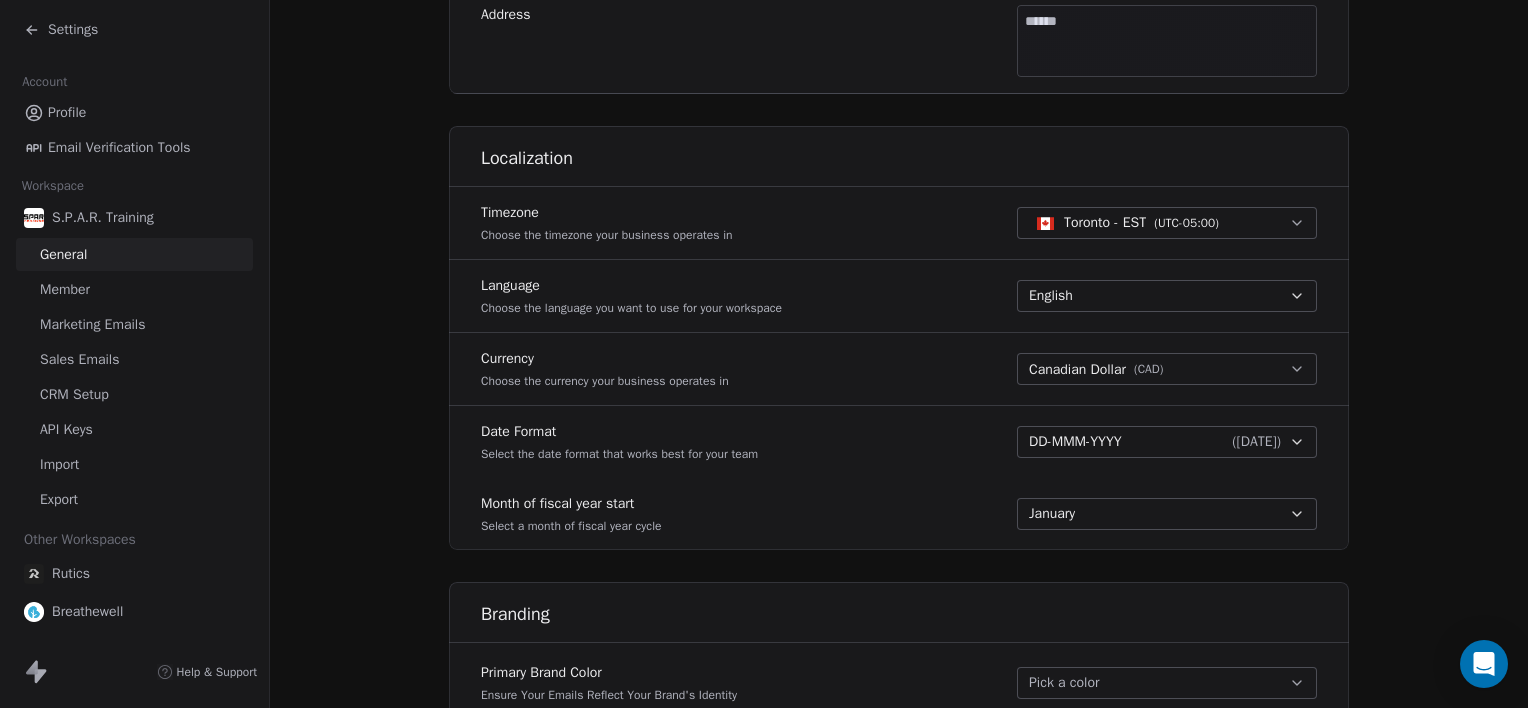scroll, scrollTop: 1004, scrollLeft: 0, axis: vertical 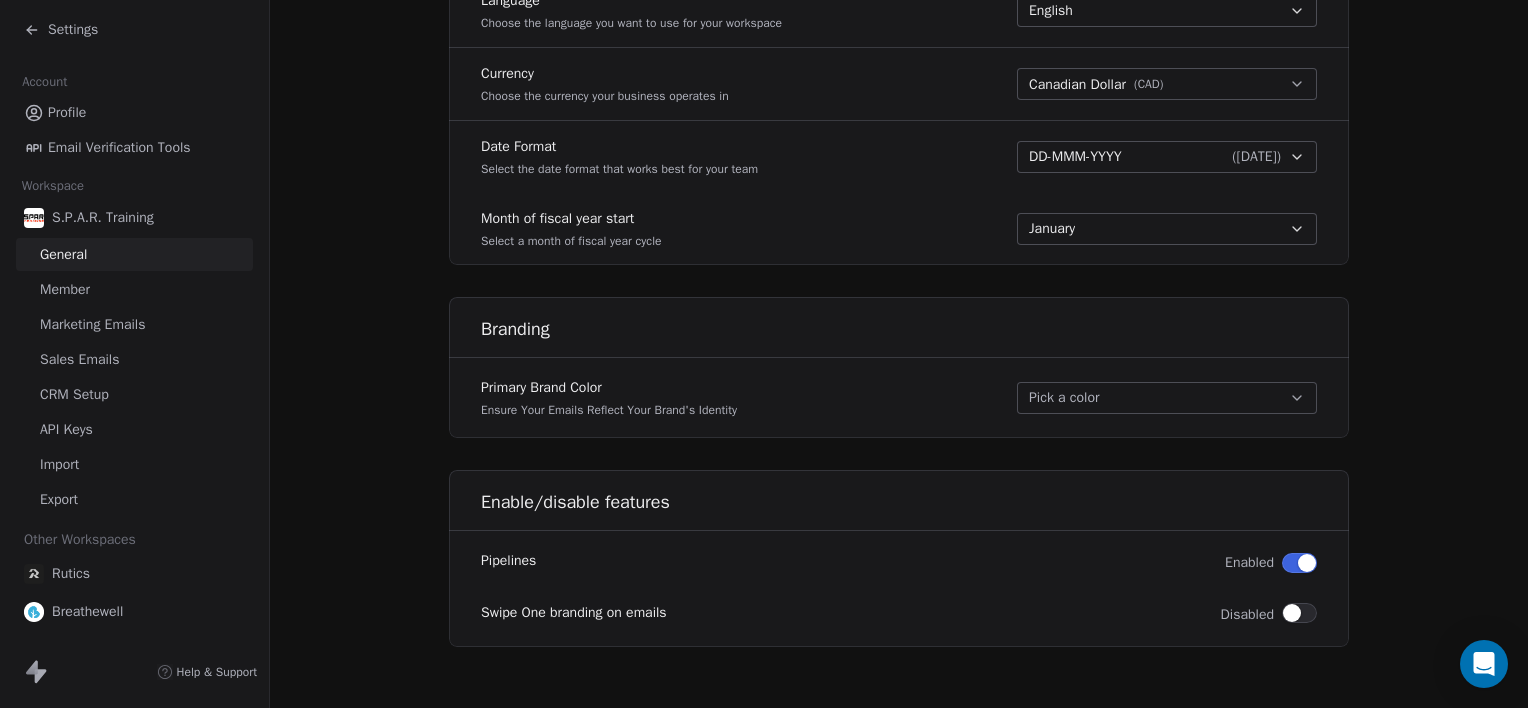 click on "Settings" at bounding box center (73, 30) 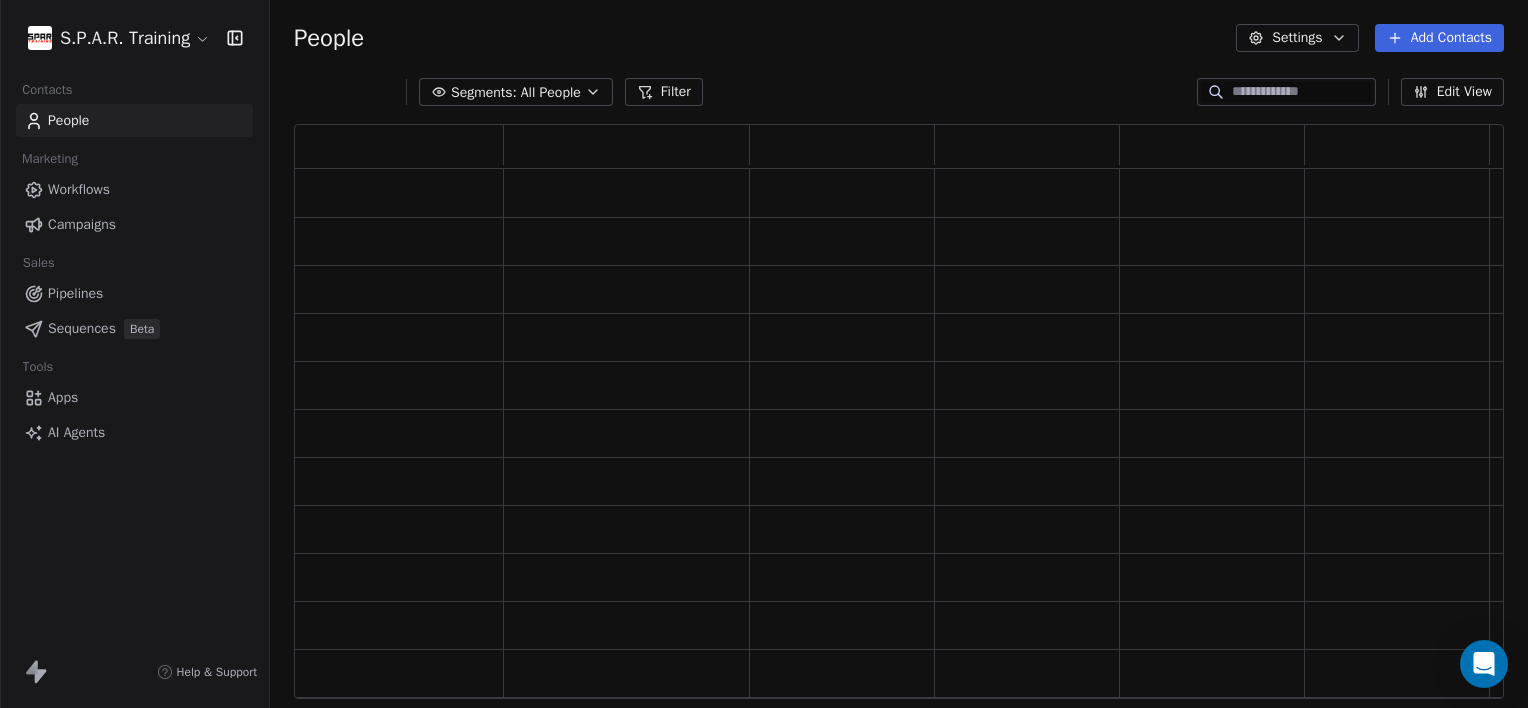 scroll, scrollTop: 16, scrollLeft: 16, axis: both 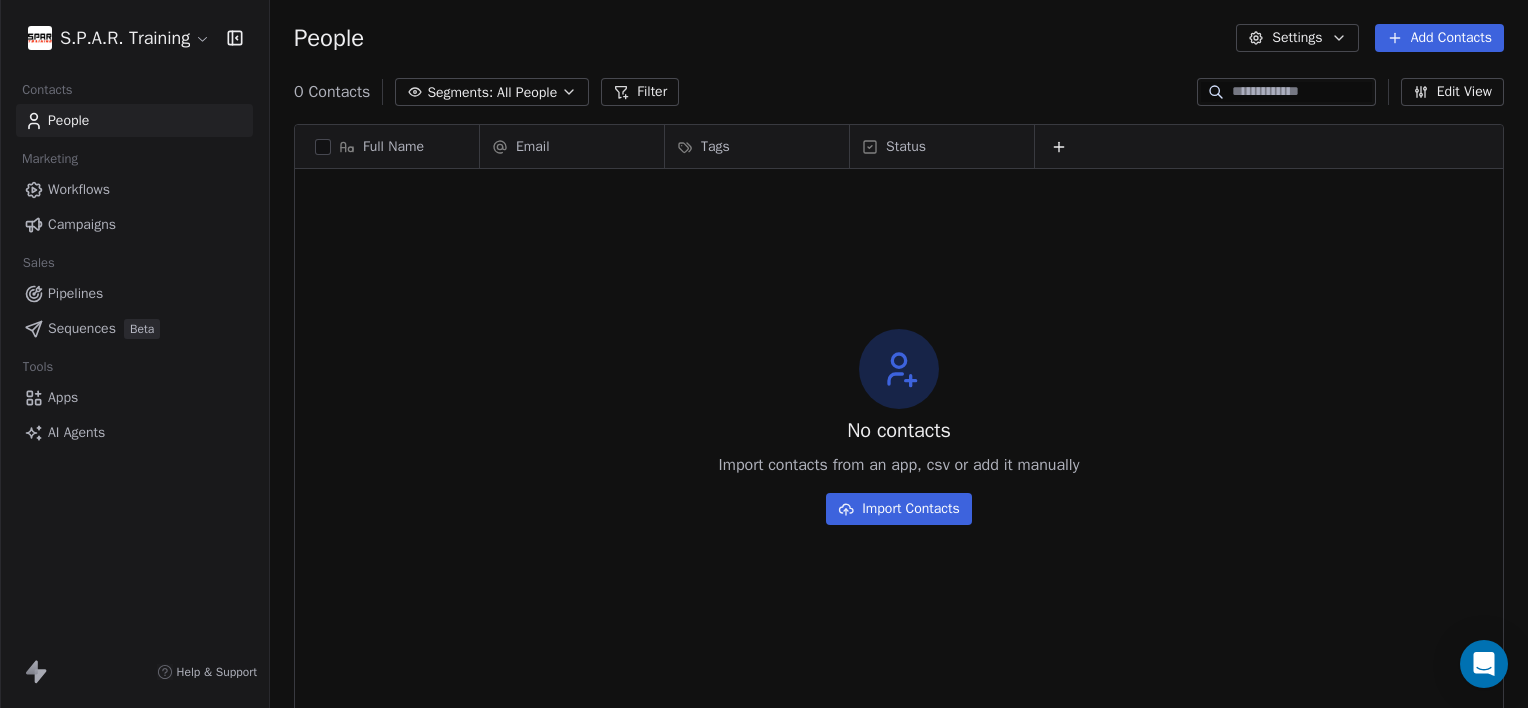 click on "Workflows" at bounding box center [79, 189] 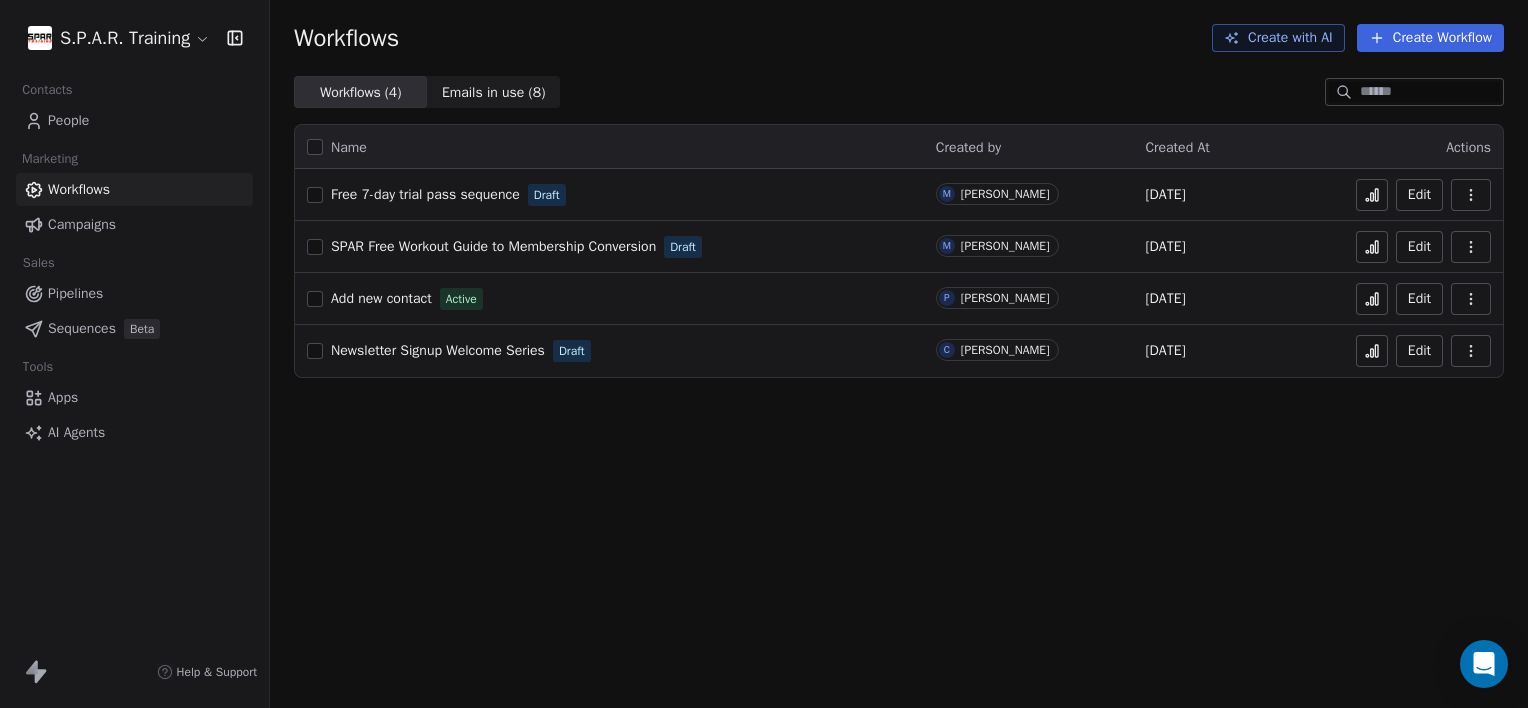 click on "Free 7-day trial pass sequence" at bounding box center (425, 194) 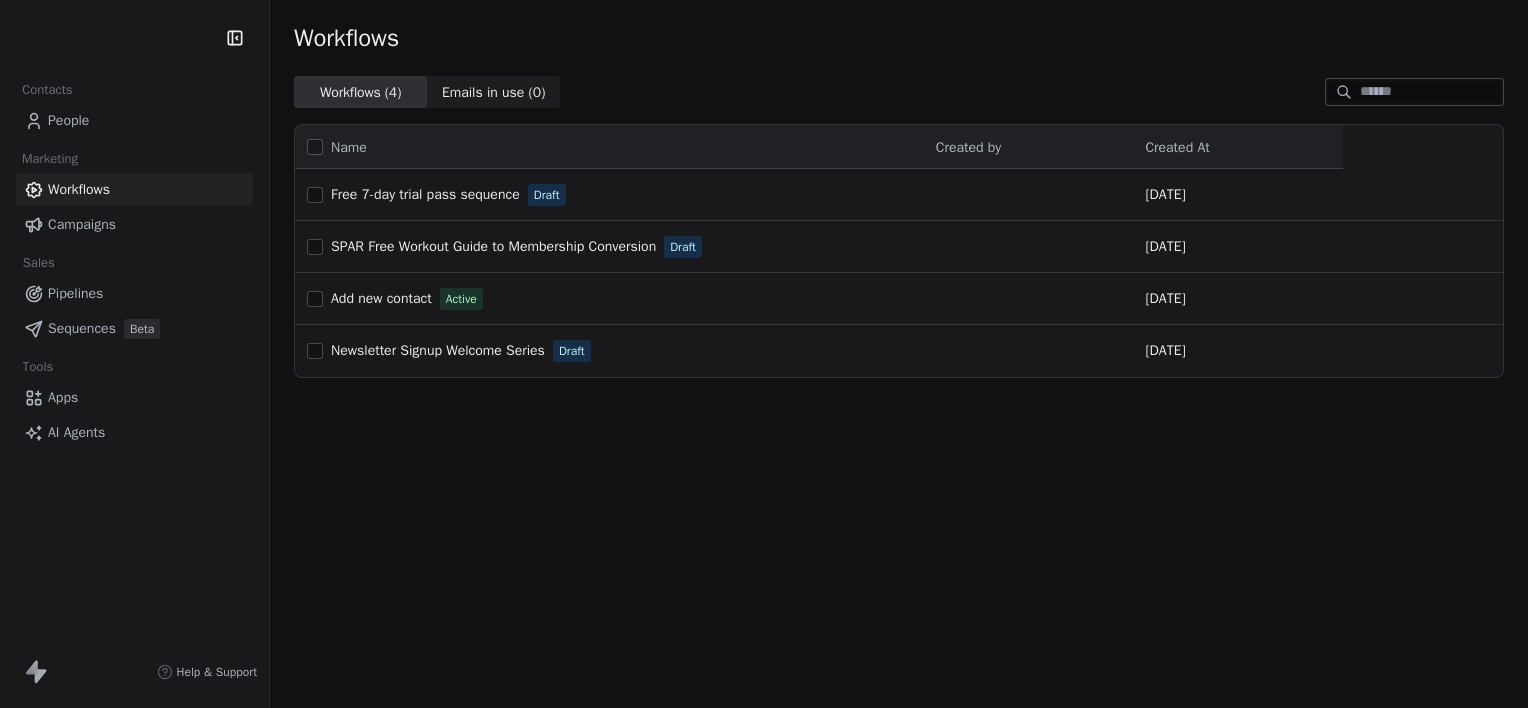 scroll, scrollTop: 0, scrollLeft: 0, axis: both 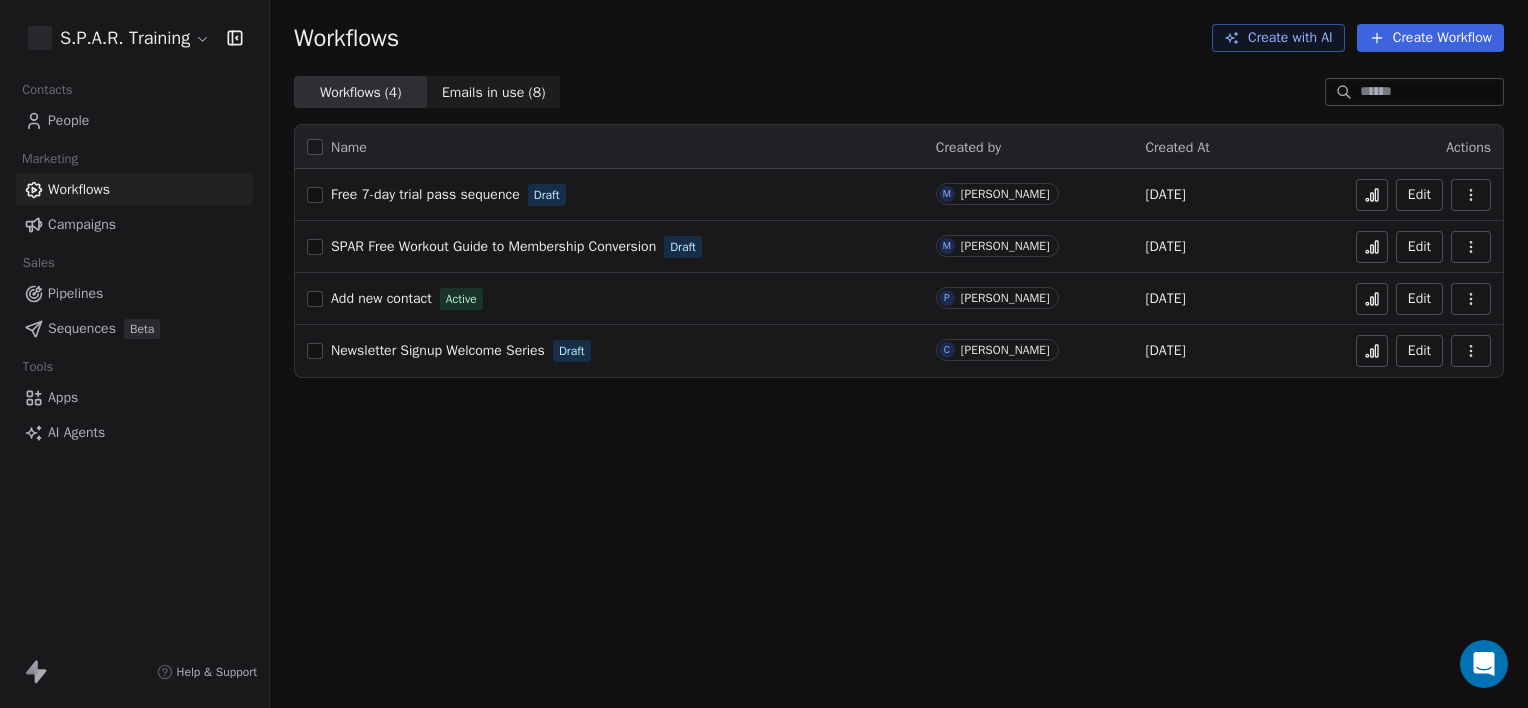 click on "SPAR Free Workout Guide to Membership Conversion" at bounding box center [493, 246] 